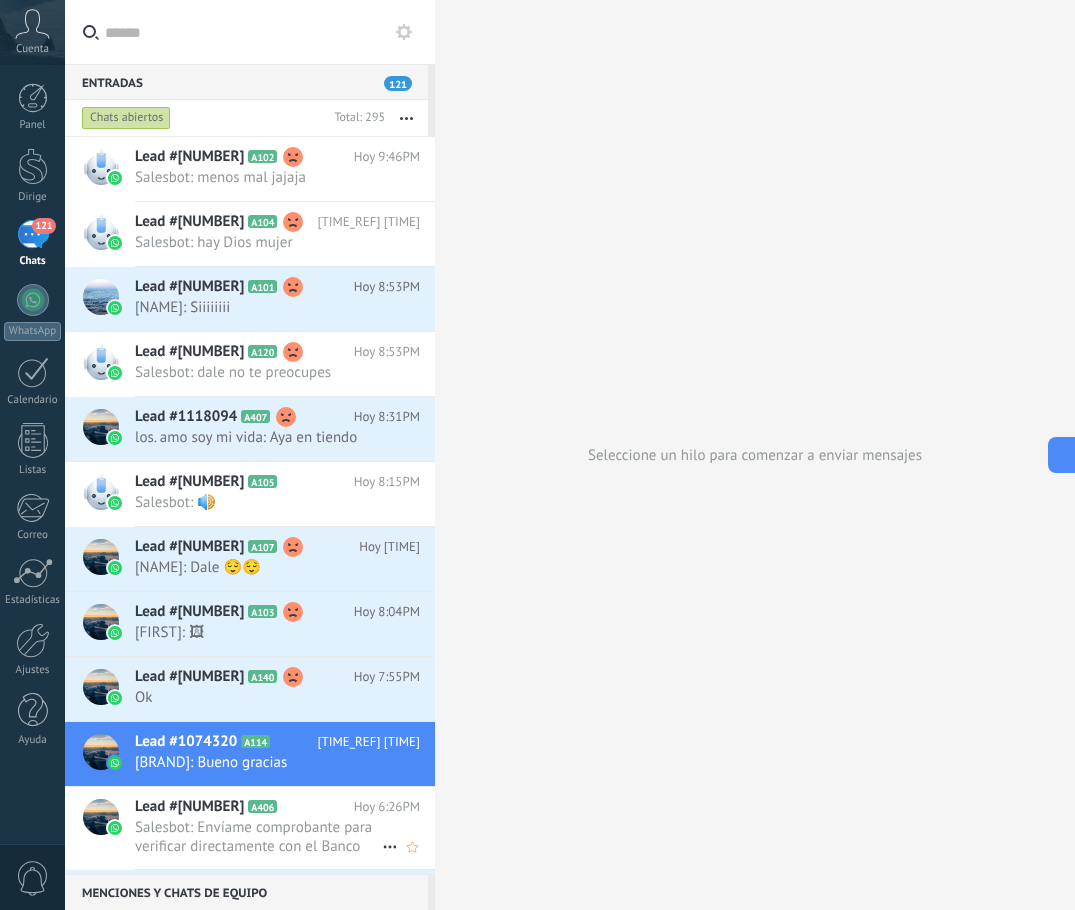 scroll, scrollTop: 0, scrollLeft: 0, axis: both 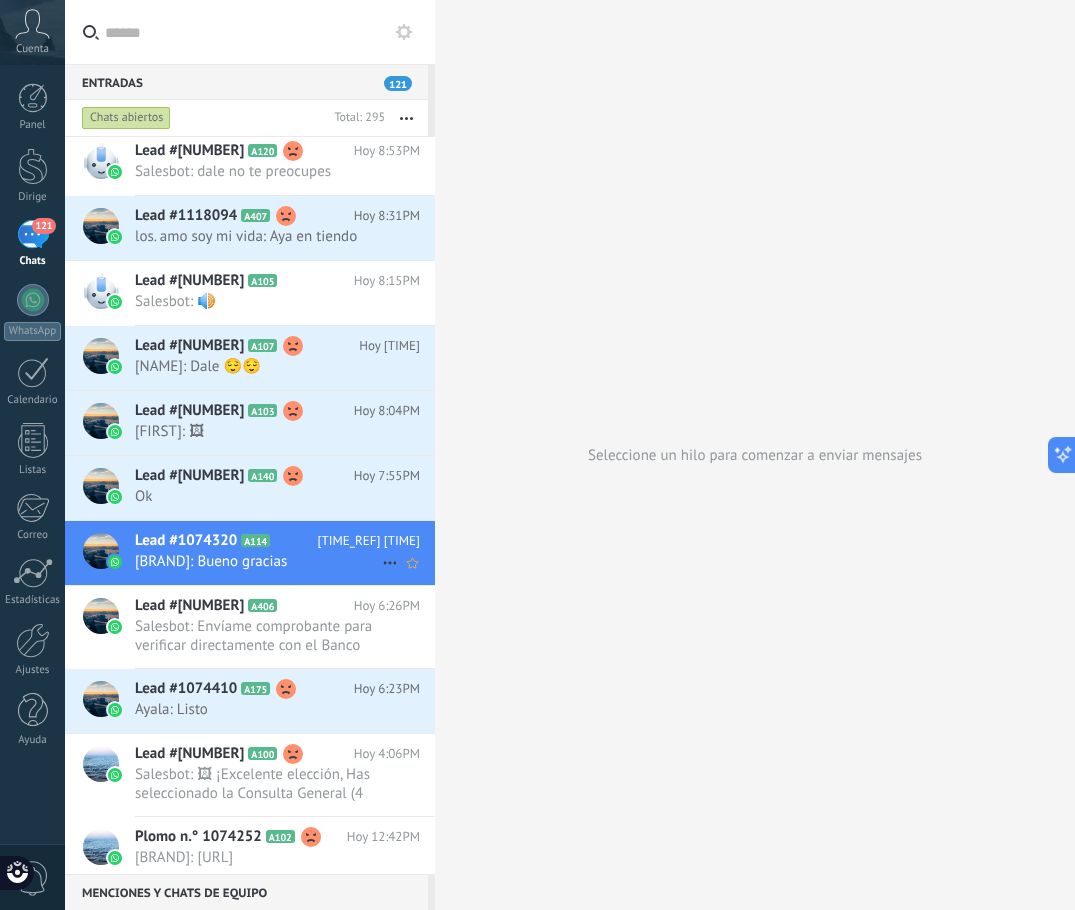 click on "[BRAND]: Bueno gracias" at bounding box center (258, 561) 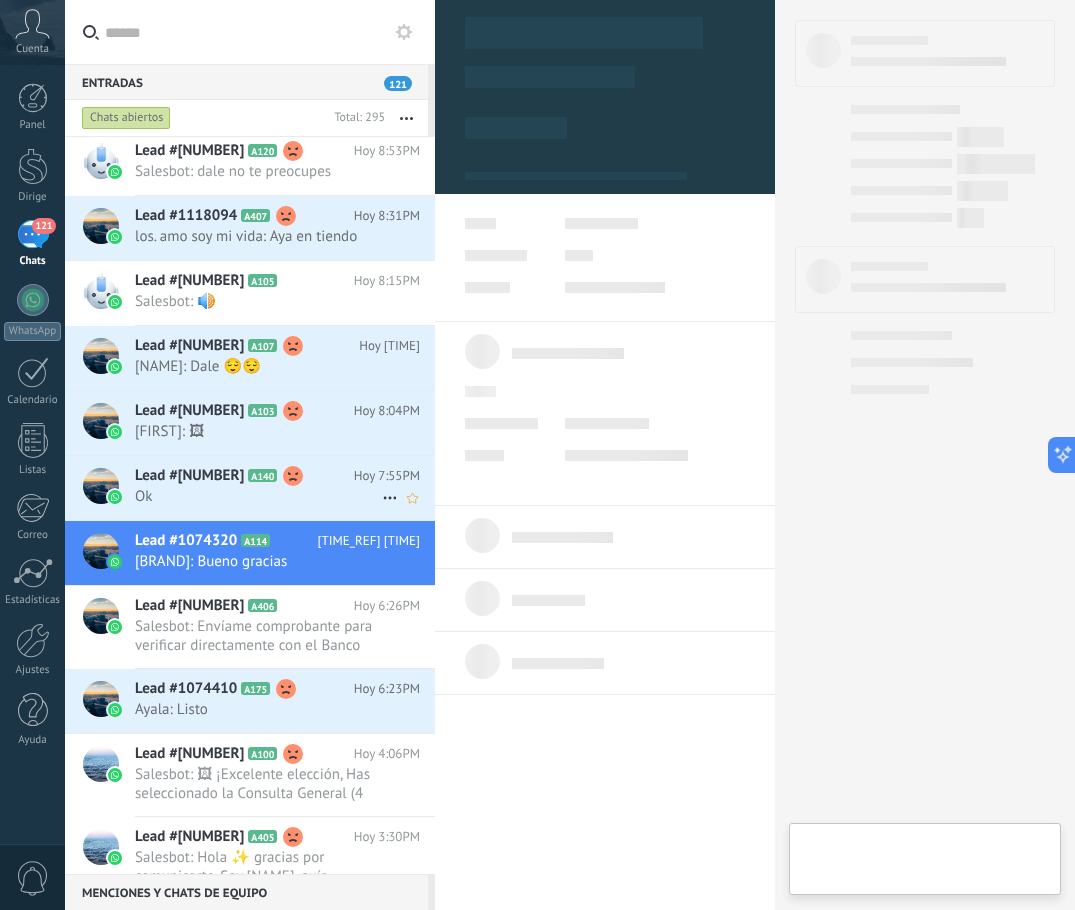 click on "Lead #[NUMBER]
A140
Hoy 7:55PM
Ok" at bounding box center (285, 487) 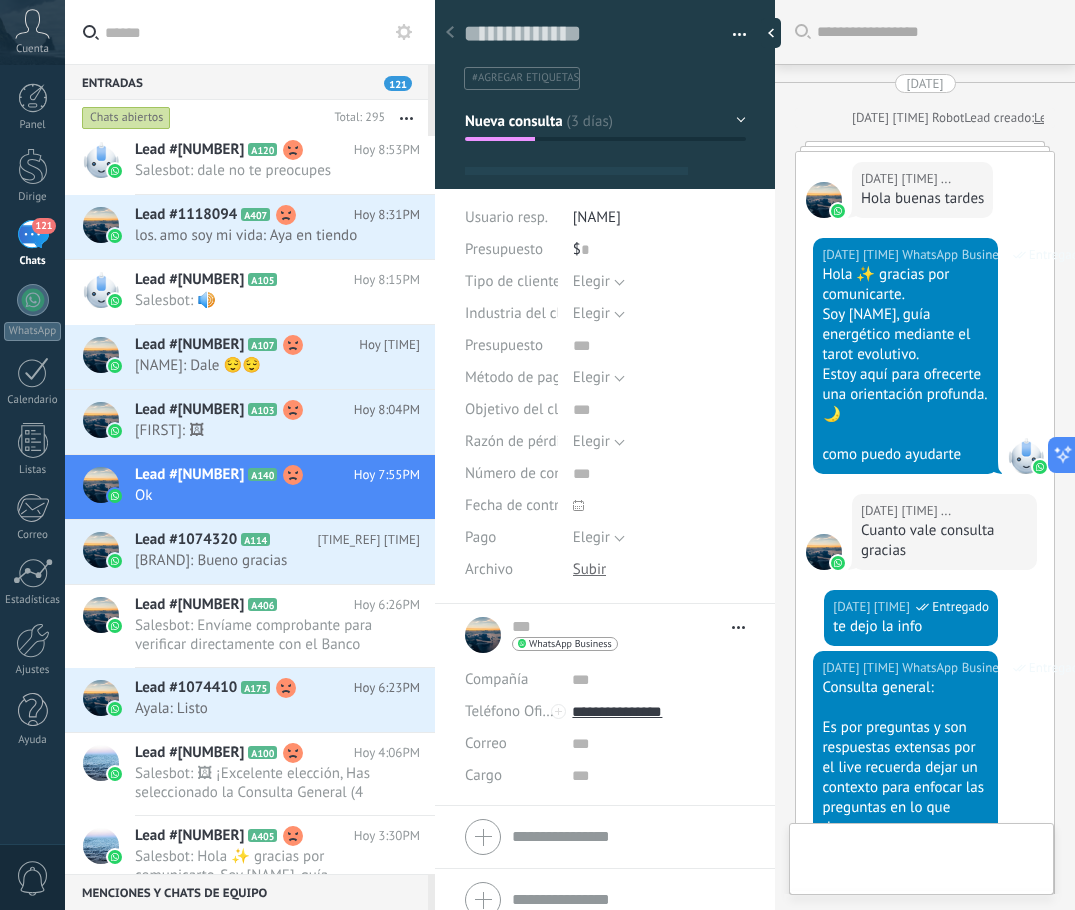 scroll, scrollTop: 0, scrollLeft: 0, axis: both 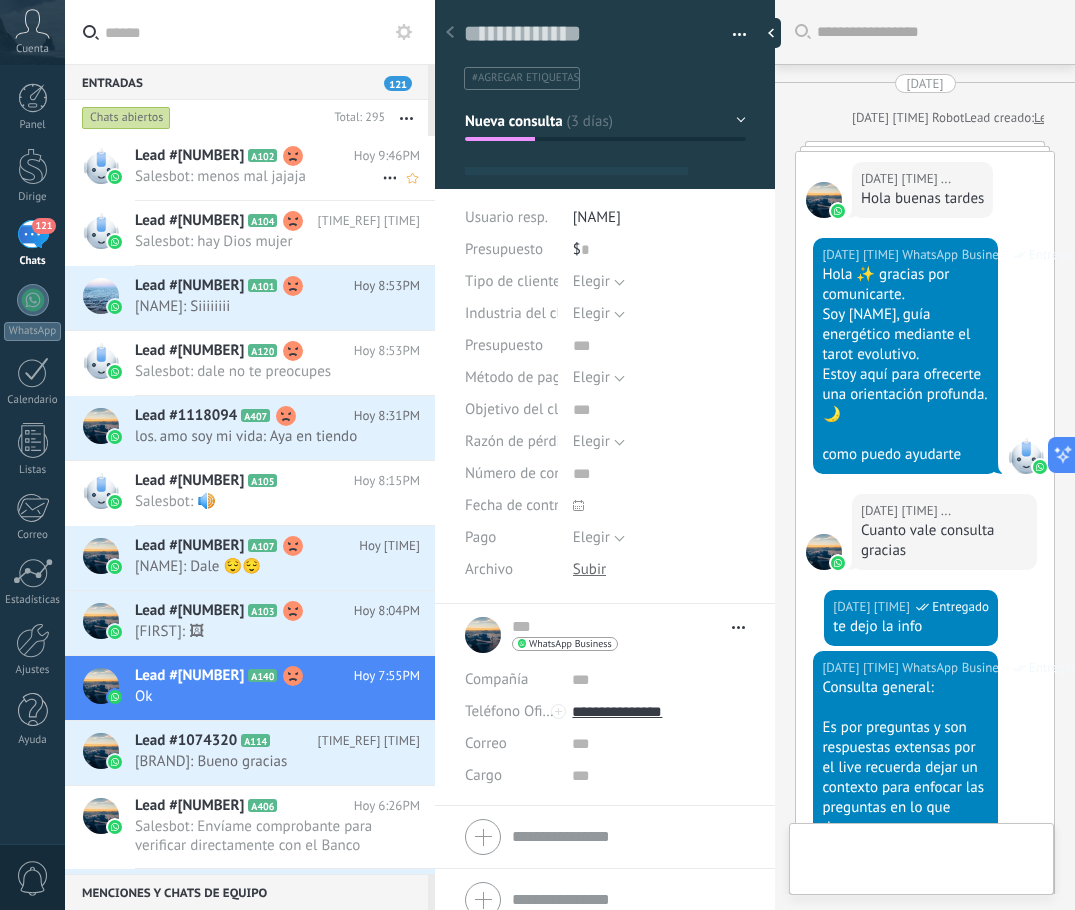 click on "Lead #[NUMBER]
A102
Hoy 9:46PM
Salesbot: menos mal jajaja" at bounding box center [285, 167] 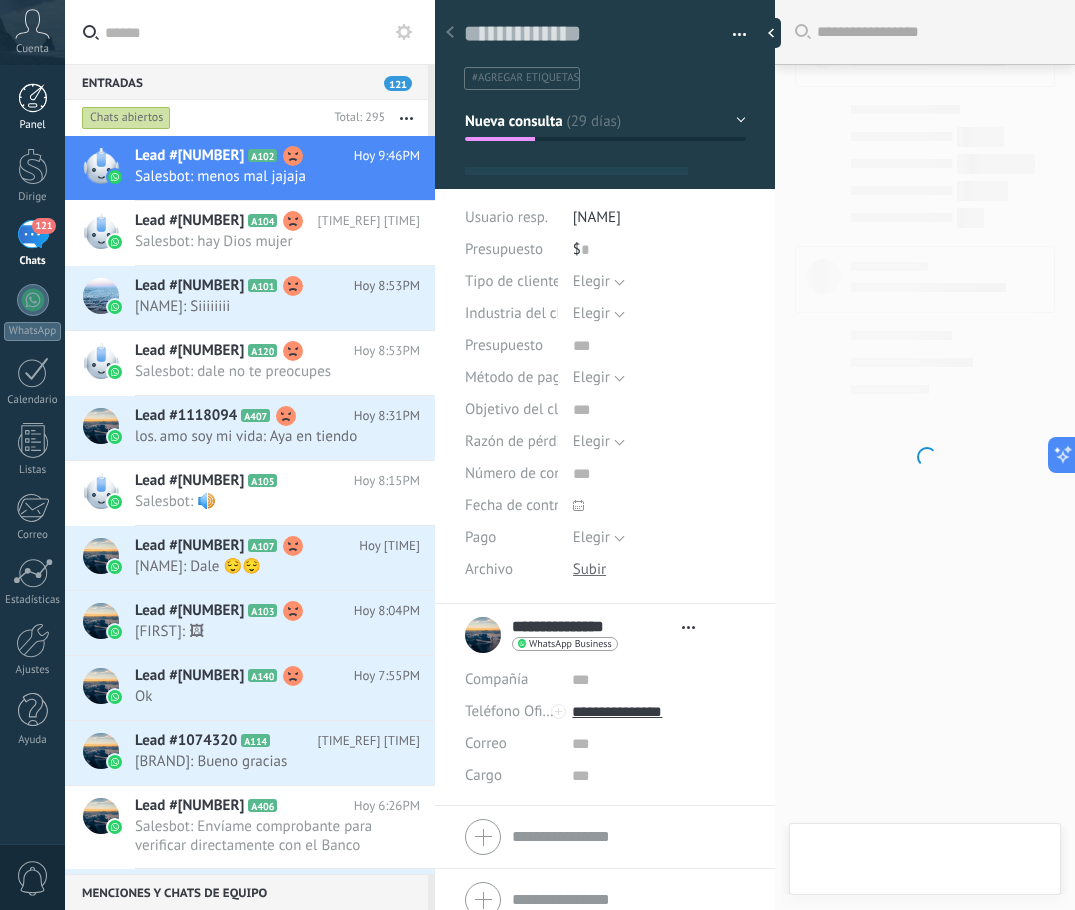 scroll, scrollTop: 30, scrollLeft: 0, axis: vertical 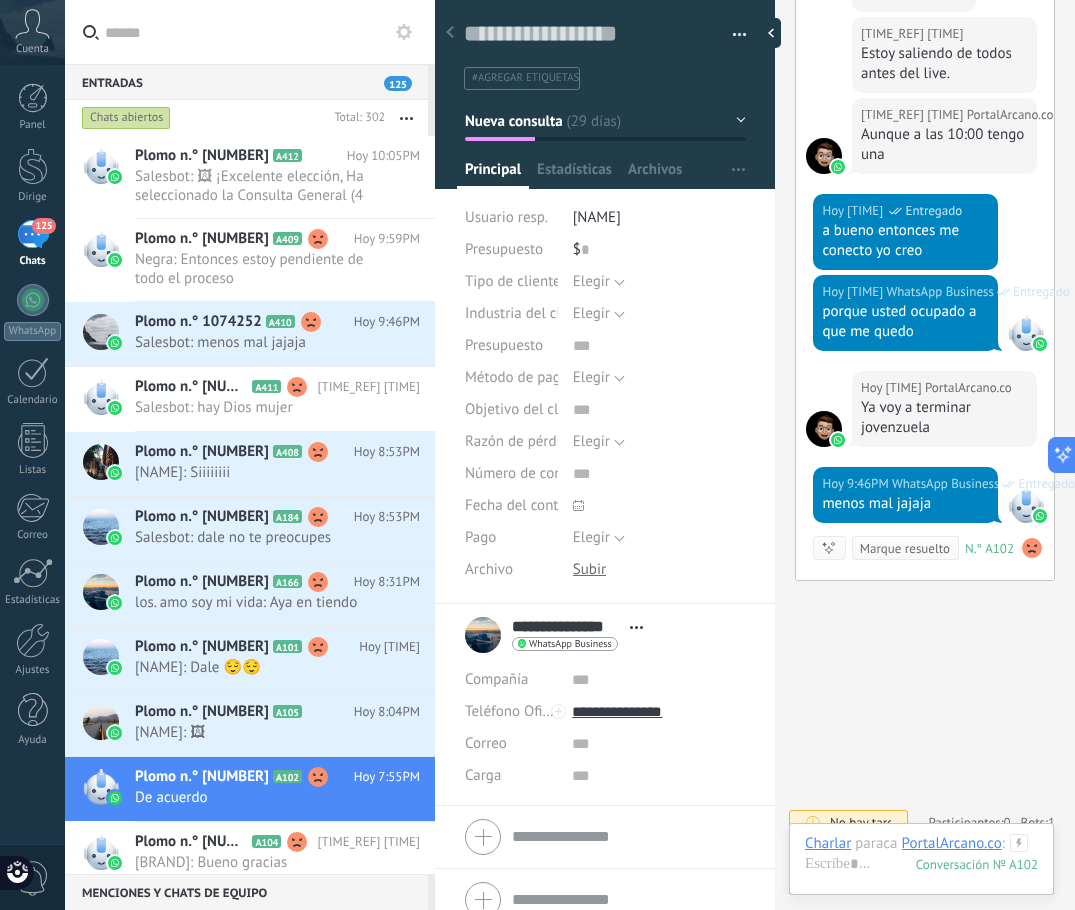 click at bounding box center (771, 33) 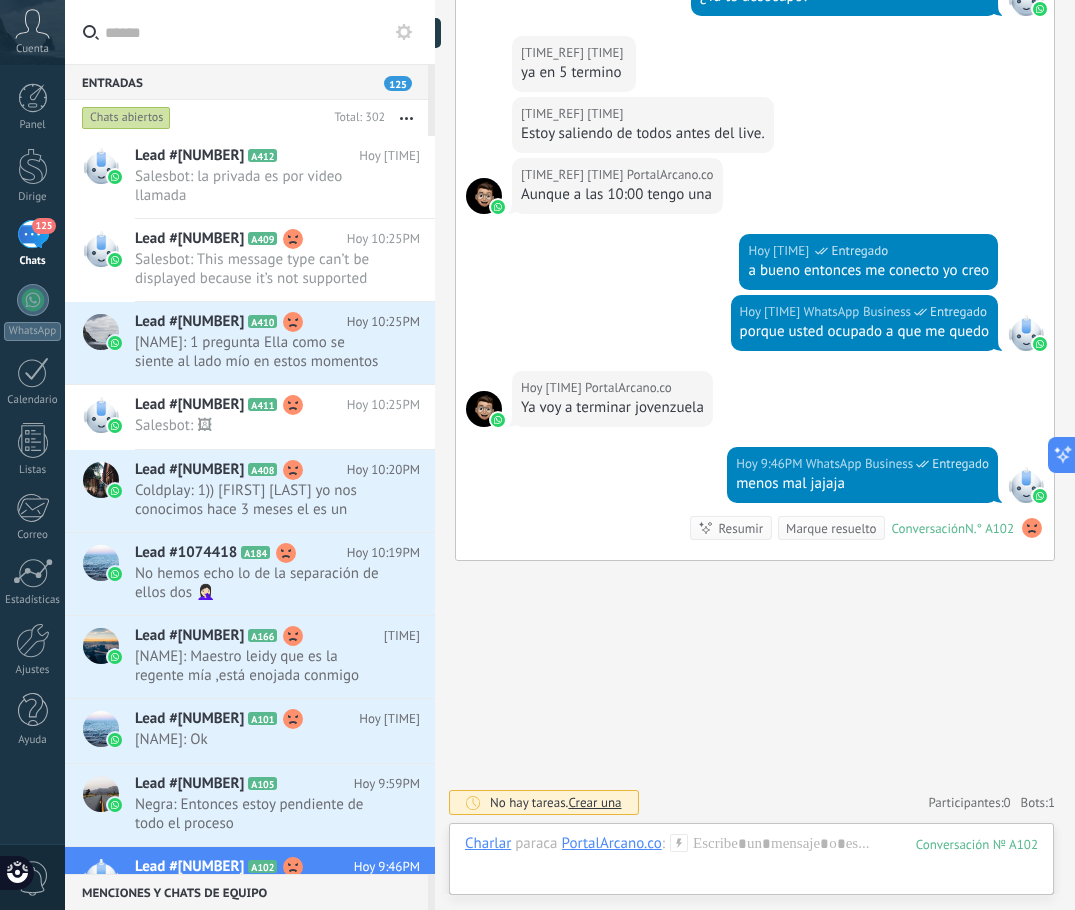 type on "**********" 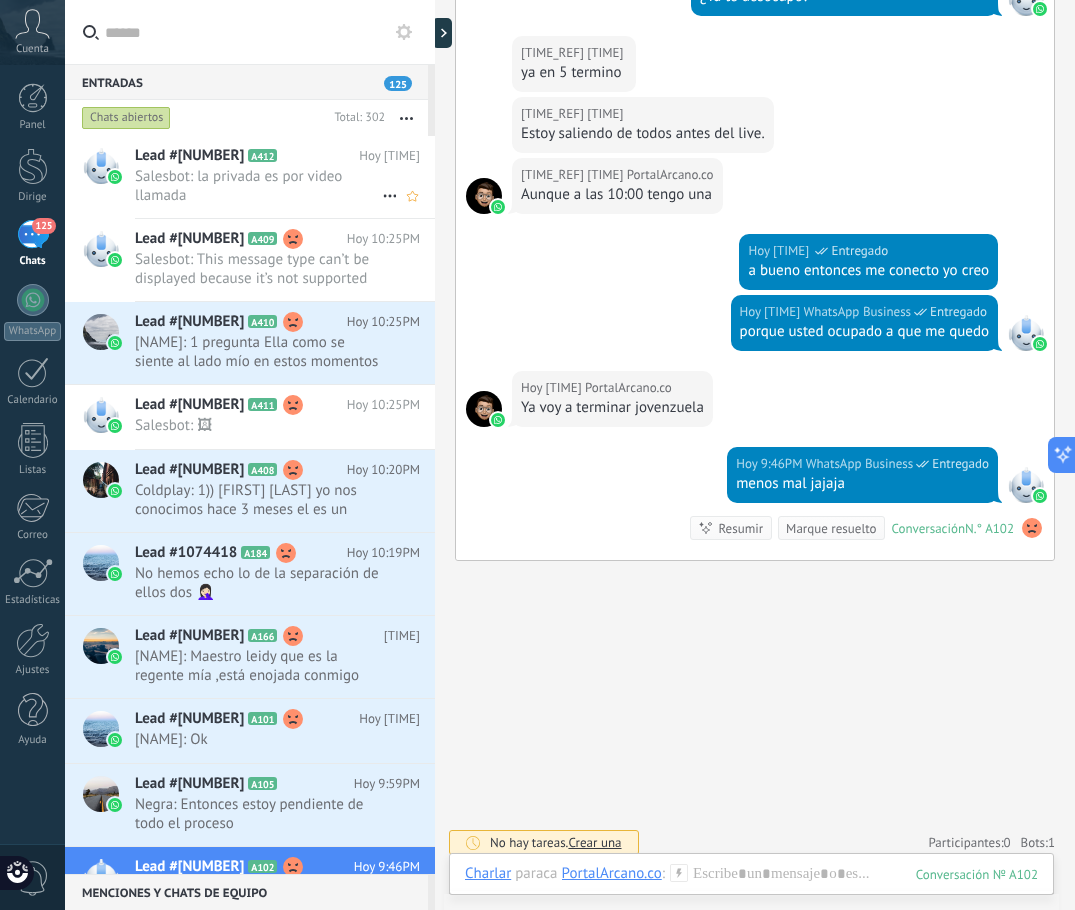 scroll, scrollTop: 2294, scrollLeft: 0, axis: vertical 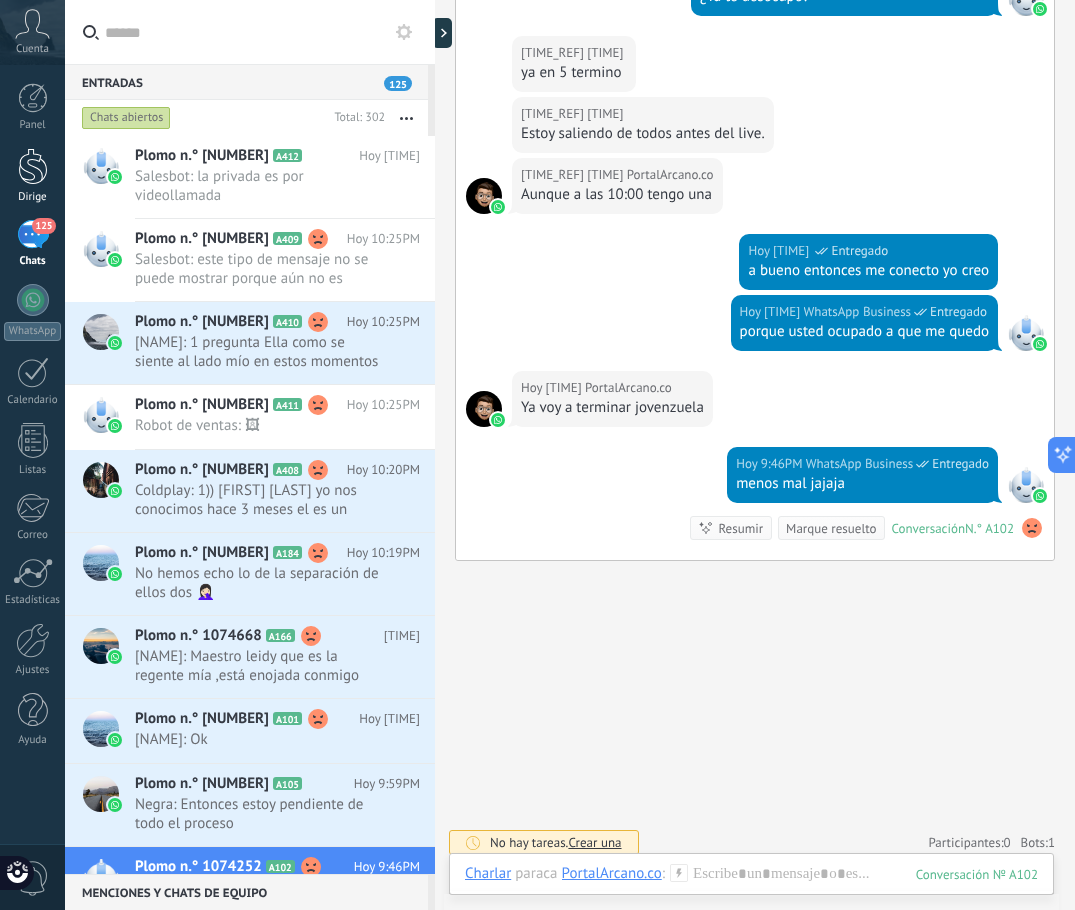 click on "Dirige" at bounding box center (32, 176) 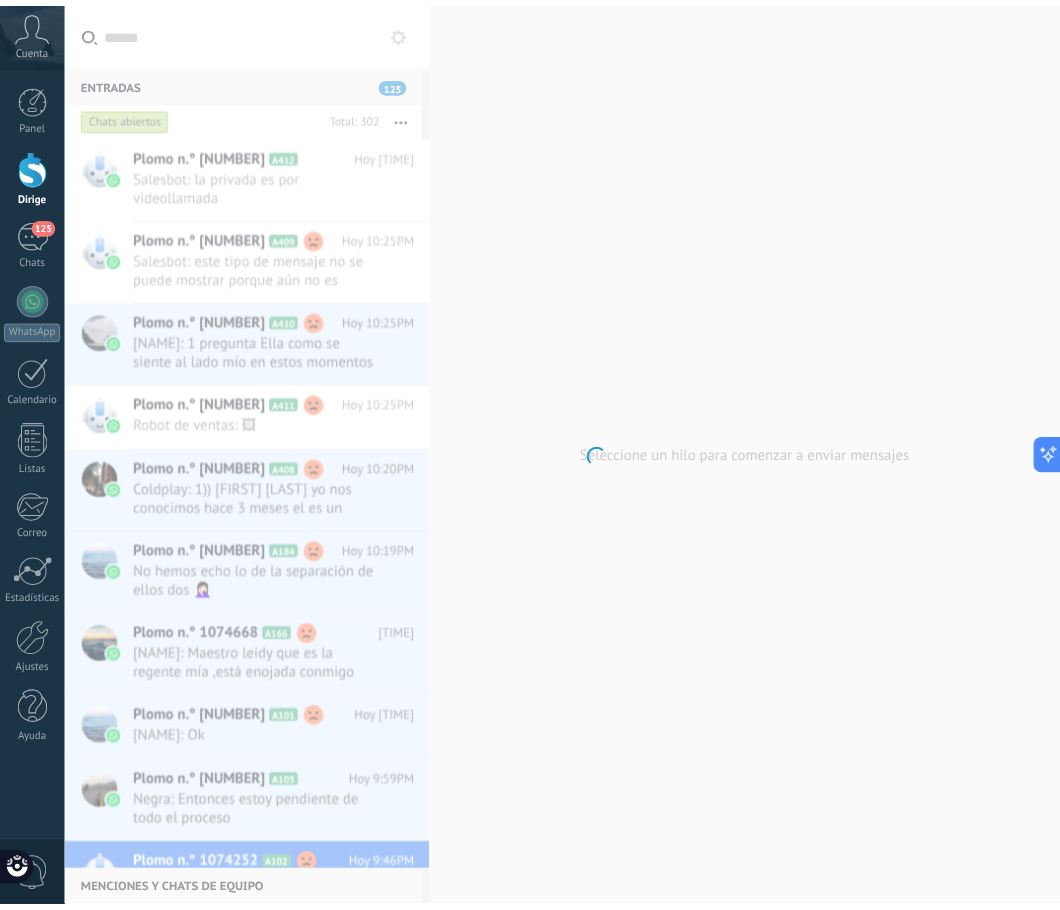 scroll, scrollTop: 0, scrollLeft: 0, axis: both 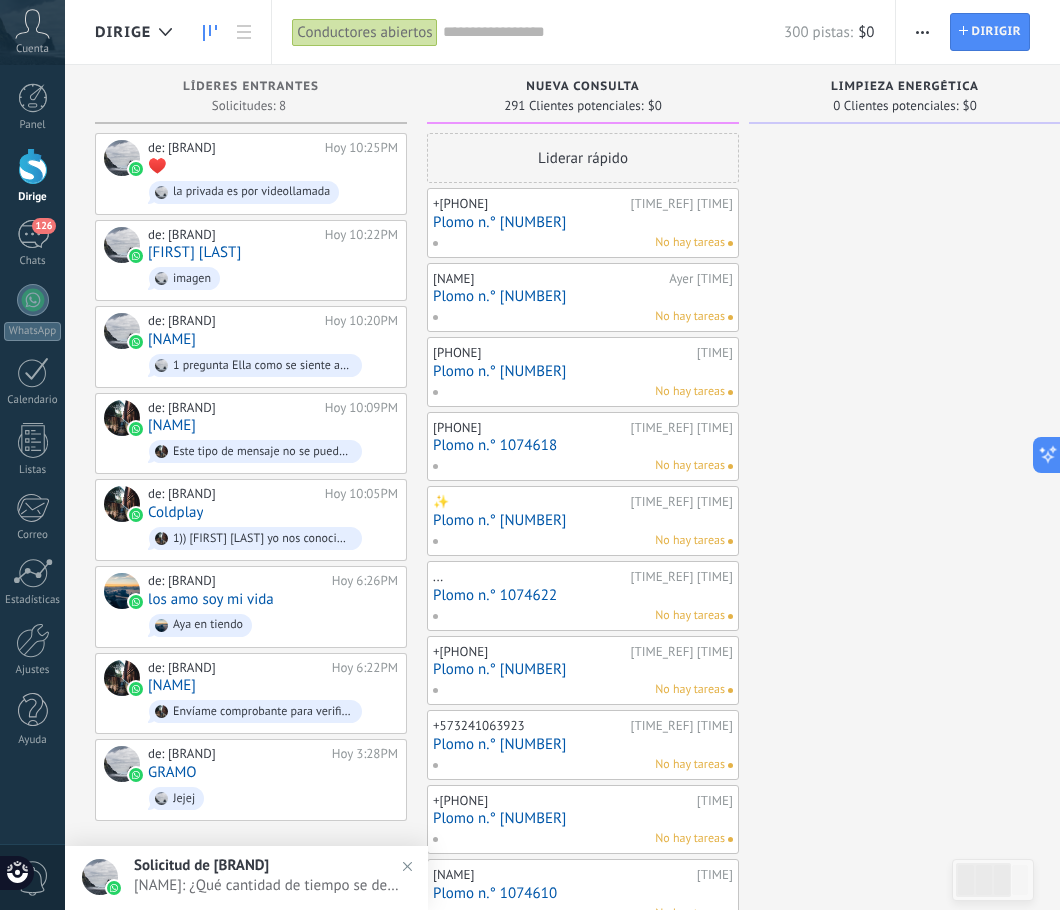 click at bounding box center [922, 32] 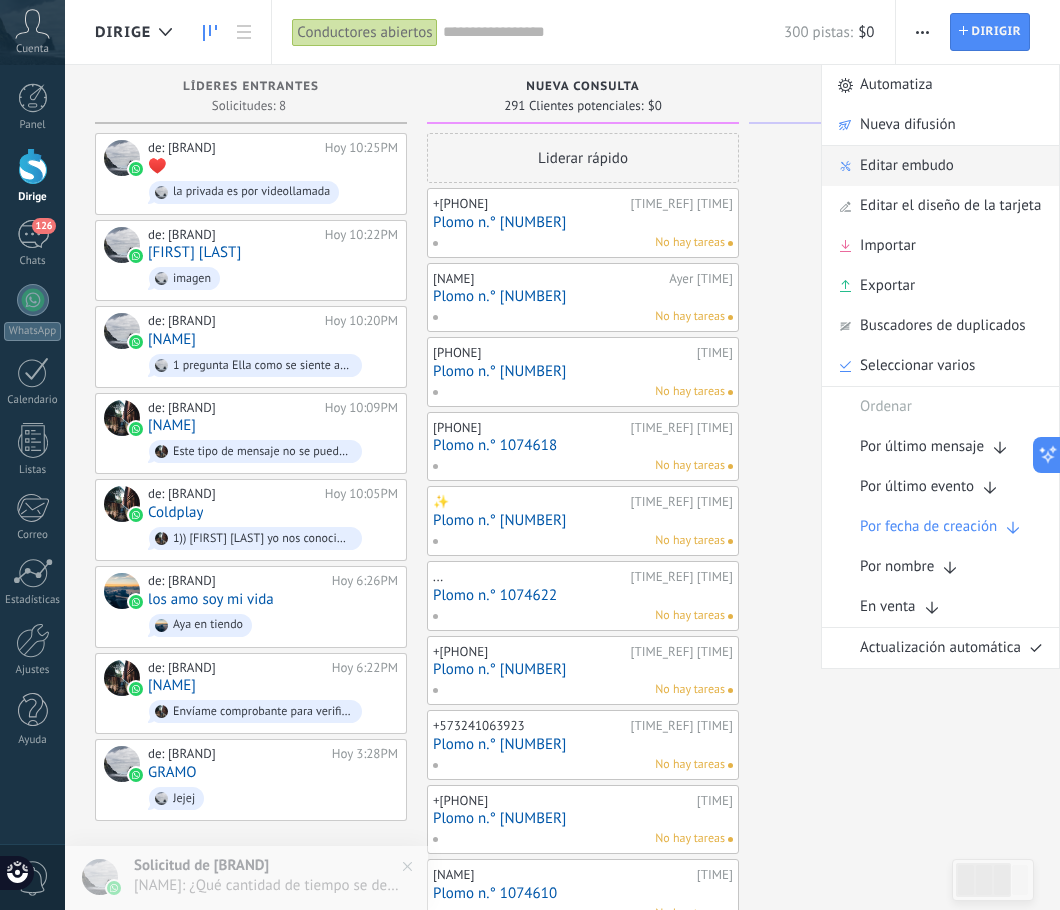 click on "Editar embudo" at bounding box center (907, 165) 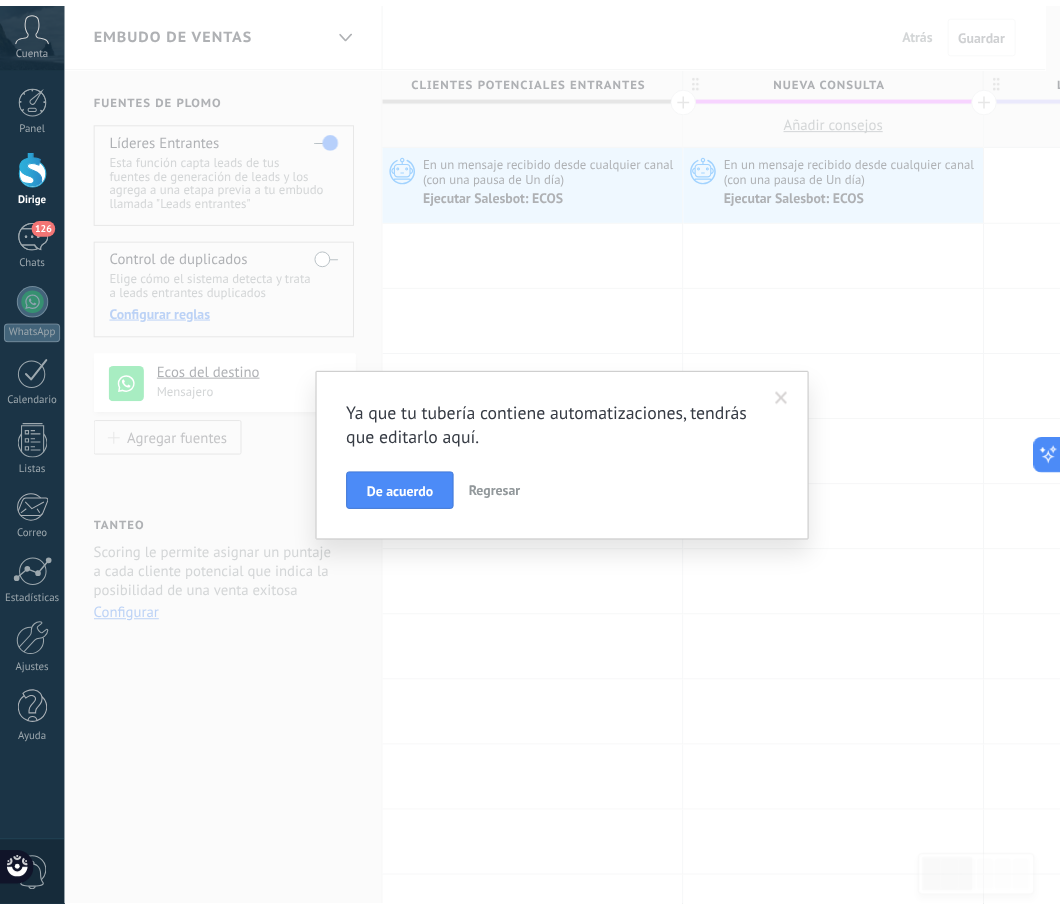 scroll, scrollTop: 0, scrollLeft: 0, axis: both 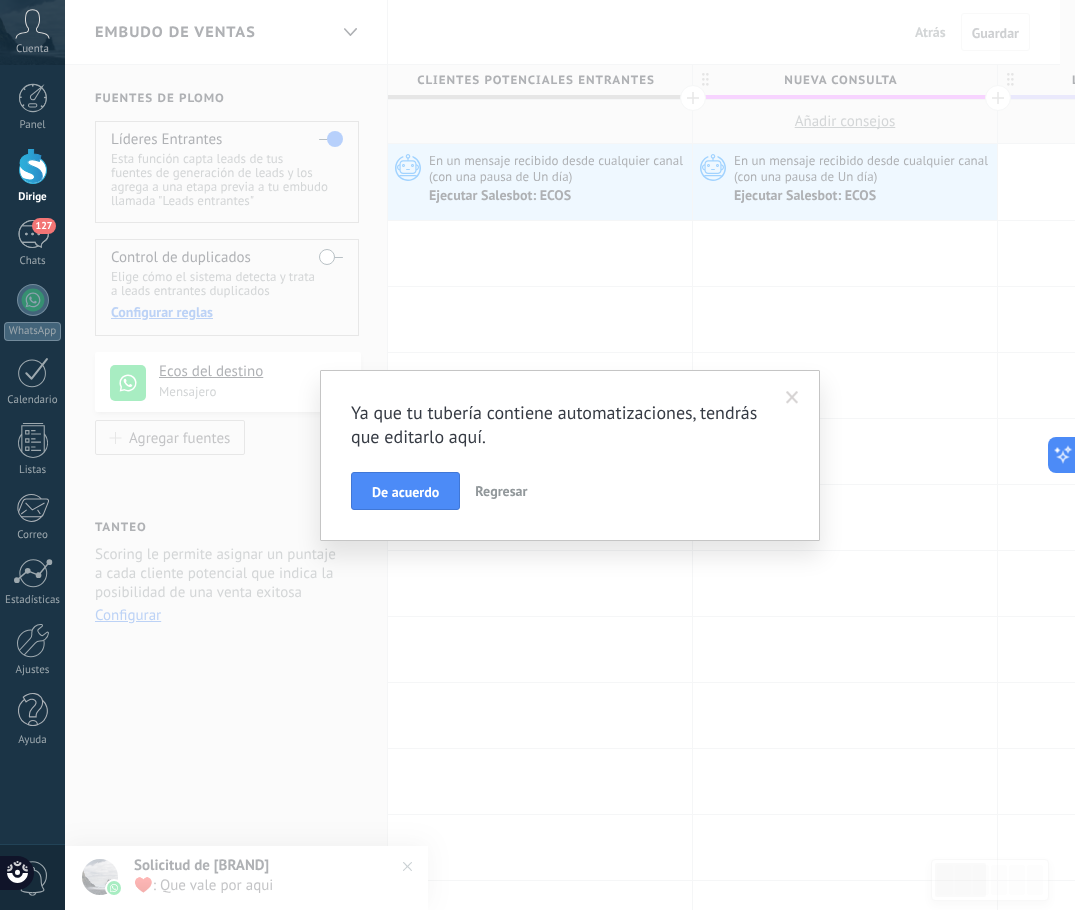 click at bounding box center (792, 398) 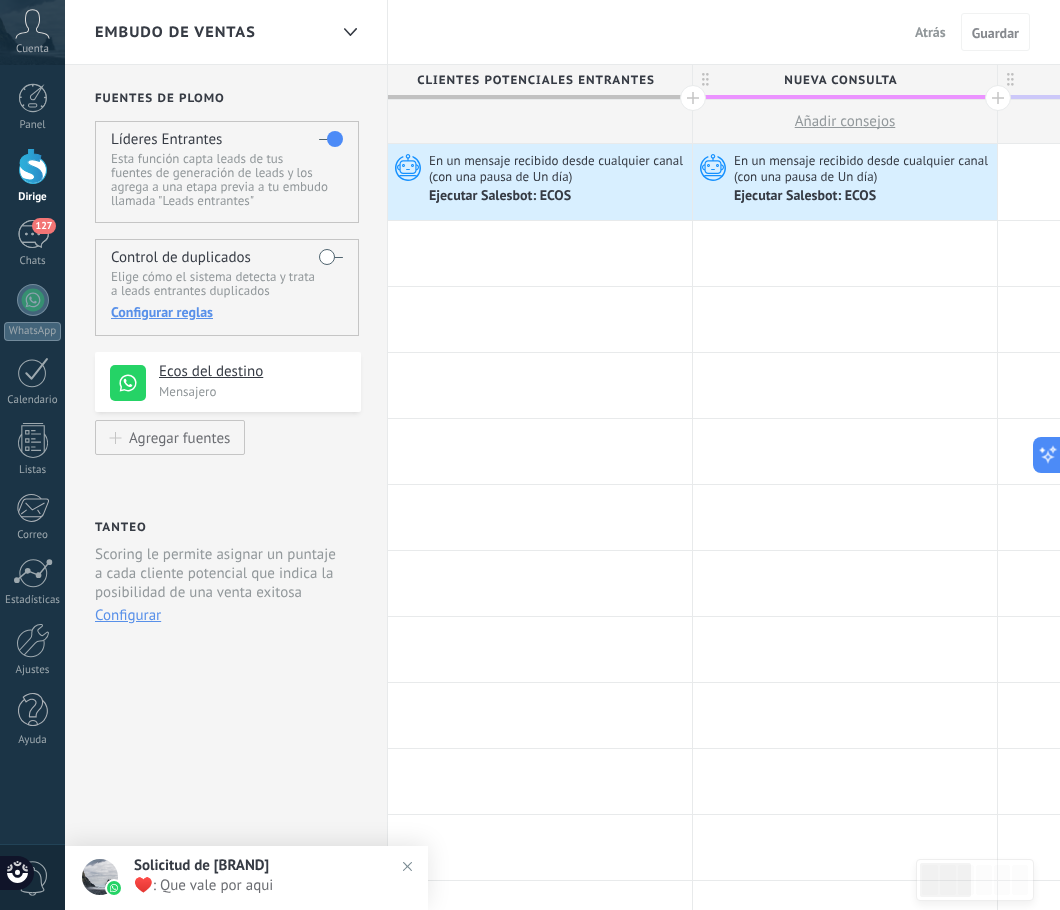 click on "Atrás" at bounding box center (930, 32) 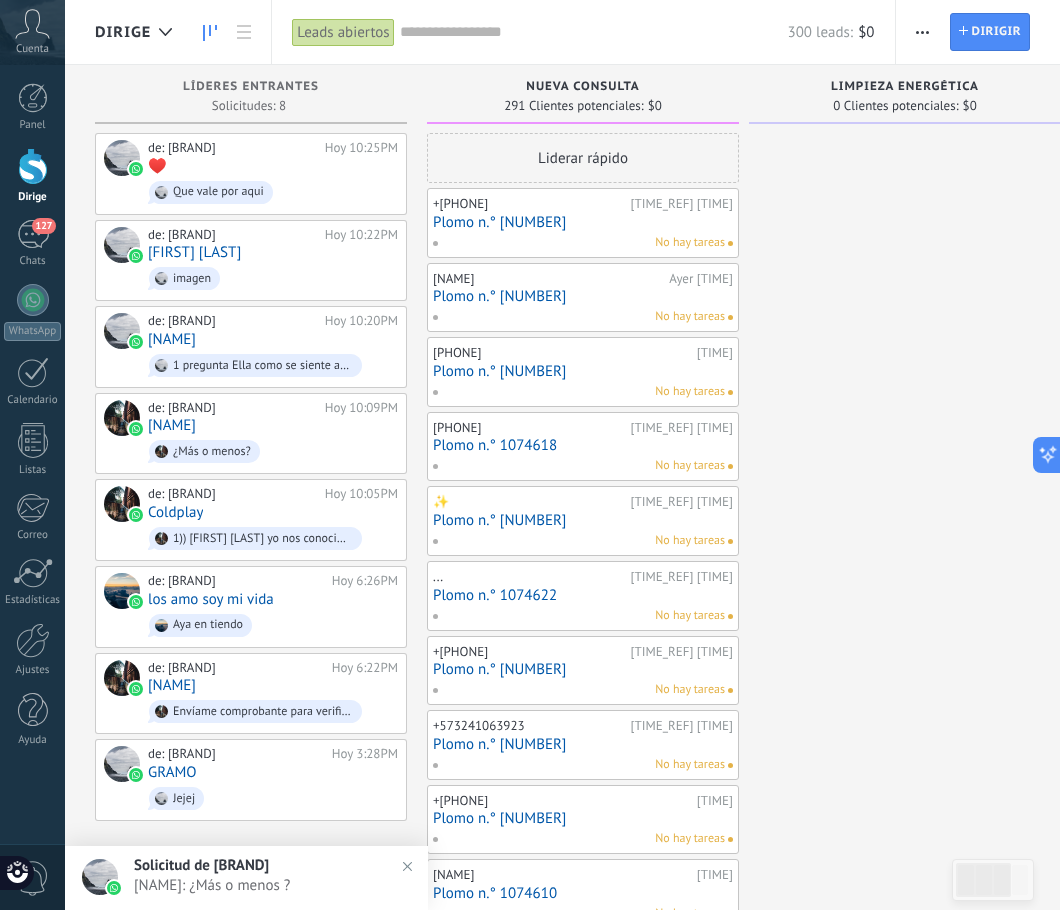 scroll, scrollTop: 0, scrollLeft: 0, axis: both 